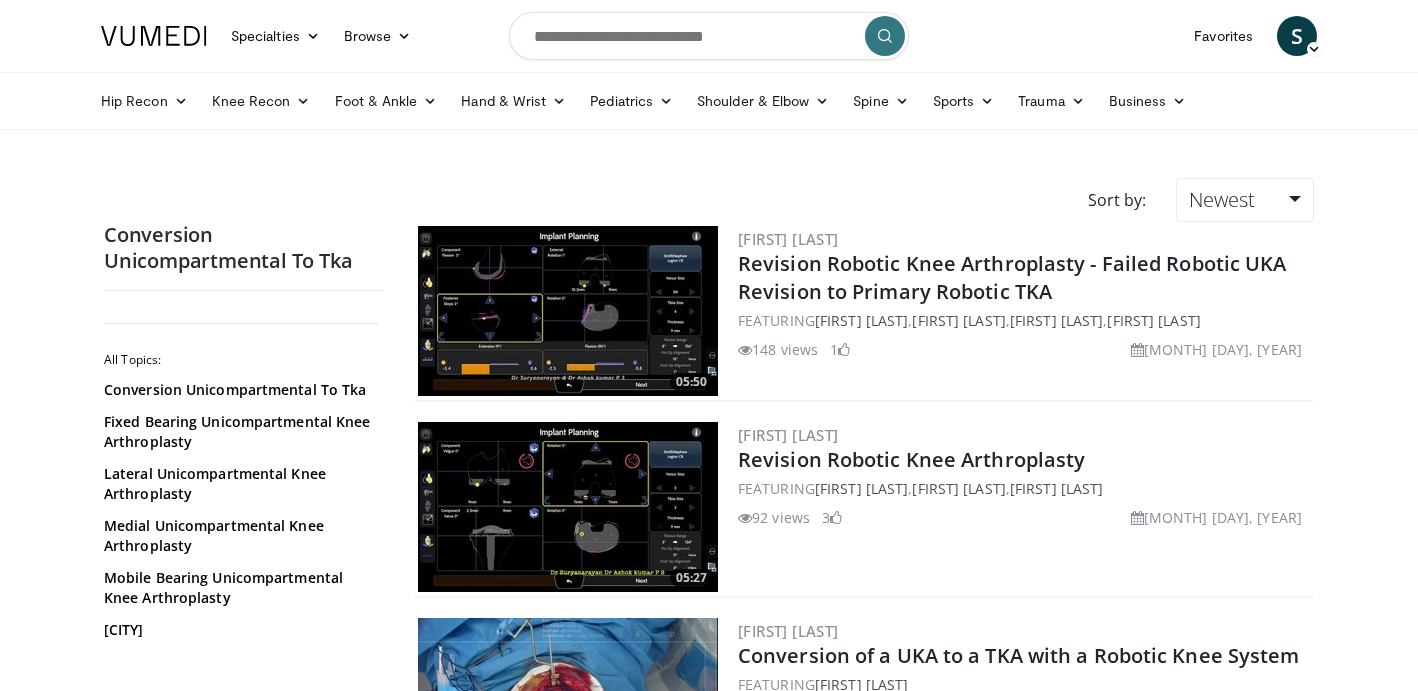 scroll, scrollTop: 0, scrollLeft: 0, axis: both 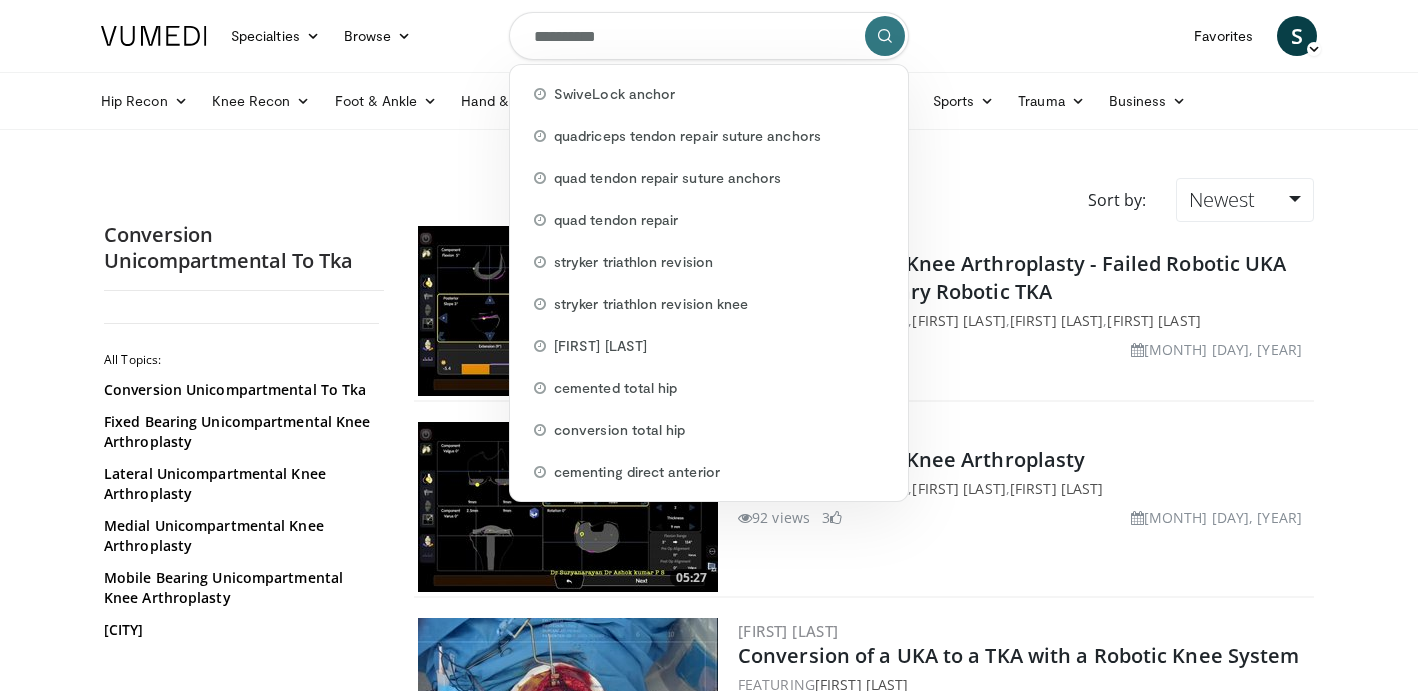 type on "**********" 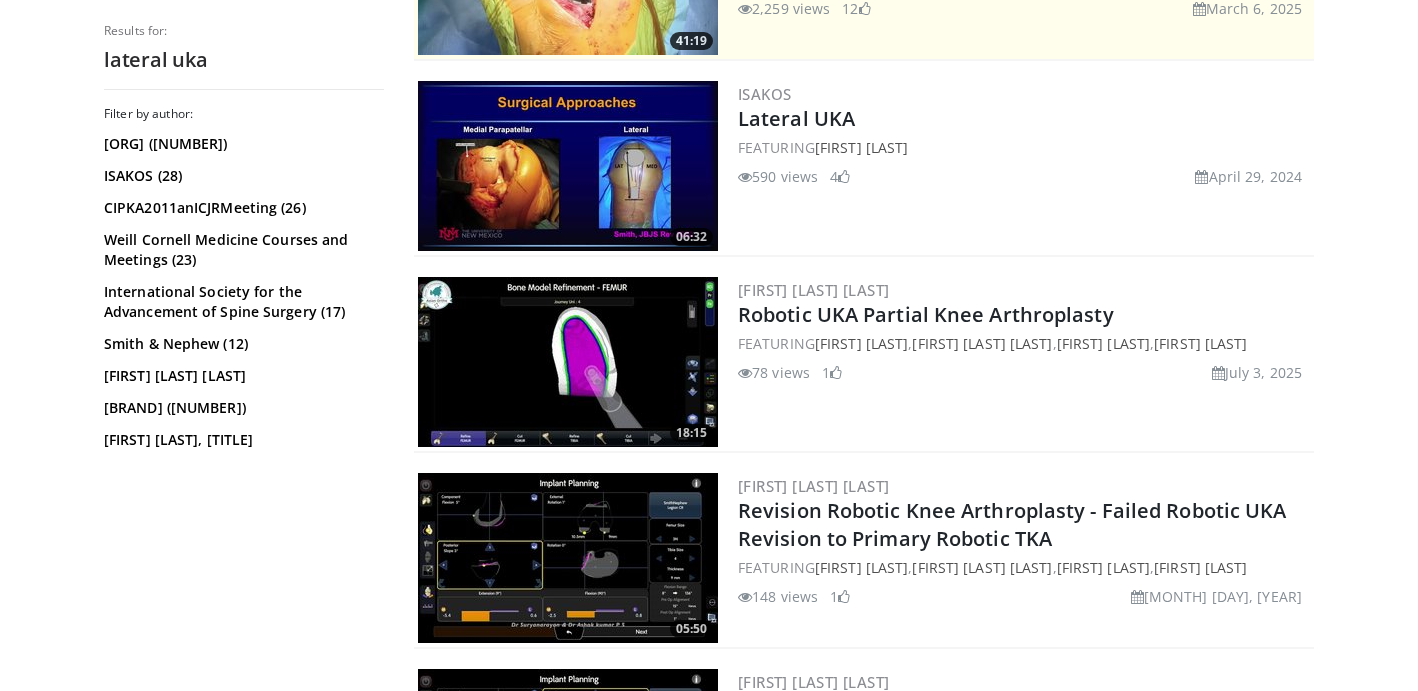 scroll, scrollTop: 554, scrollLeft: 0, axis: vertical 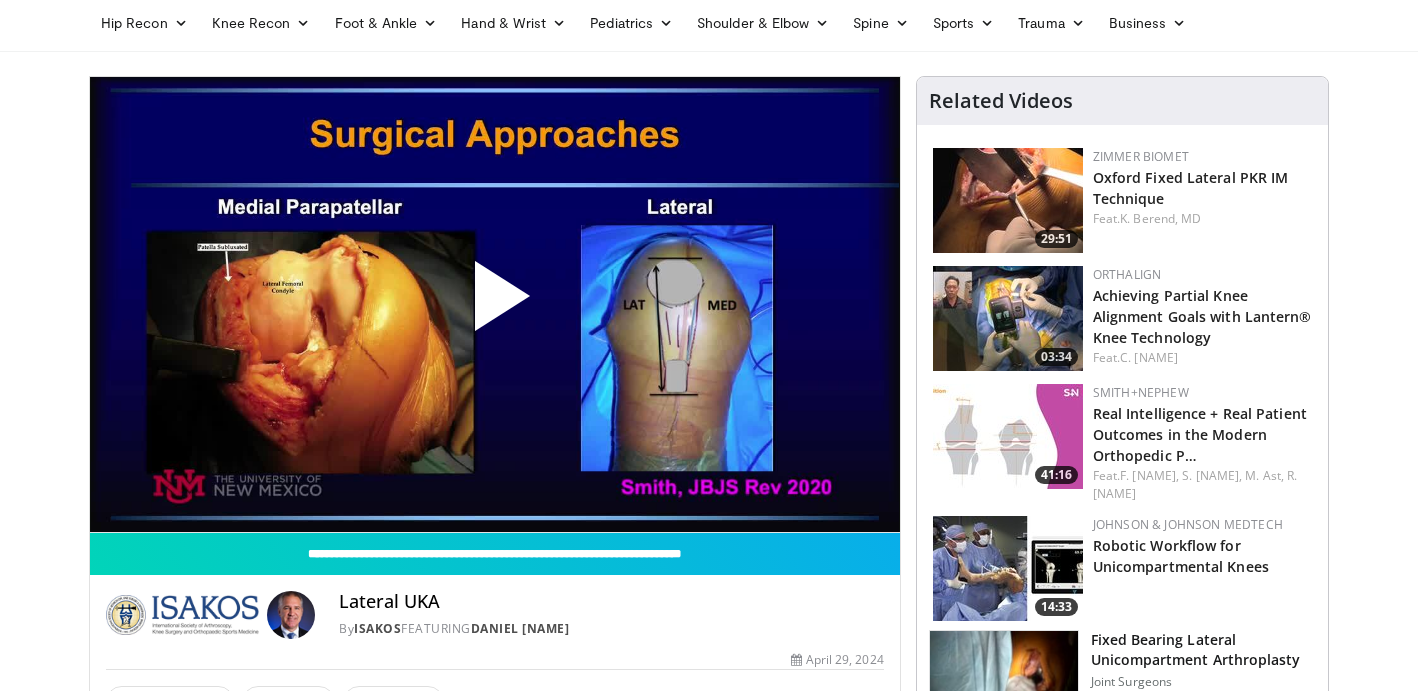 click at bounding box center [495, 304] 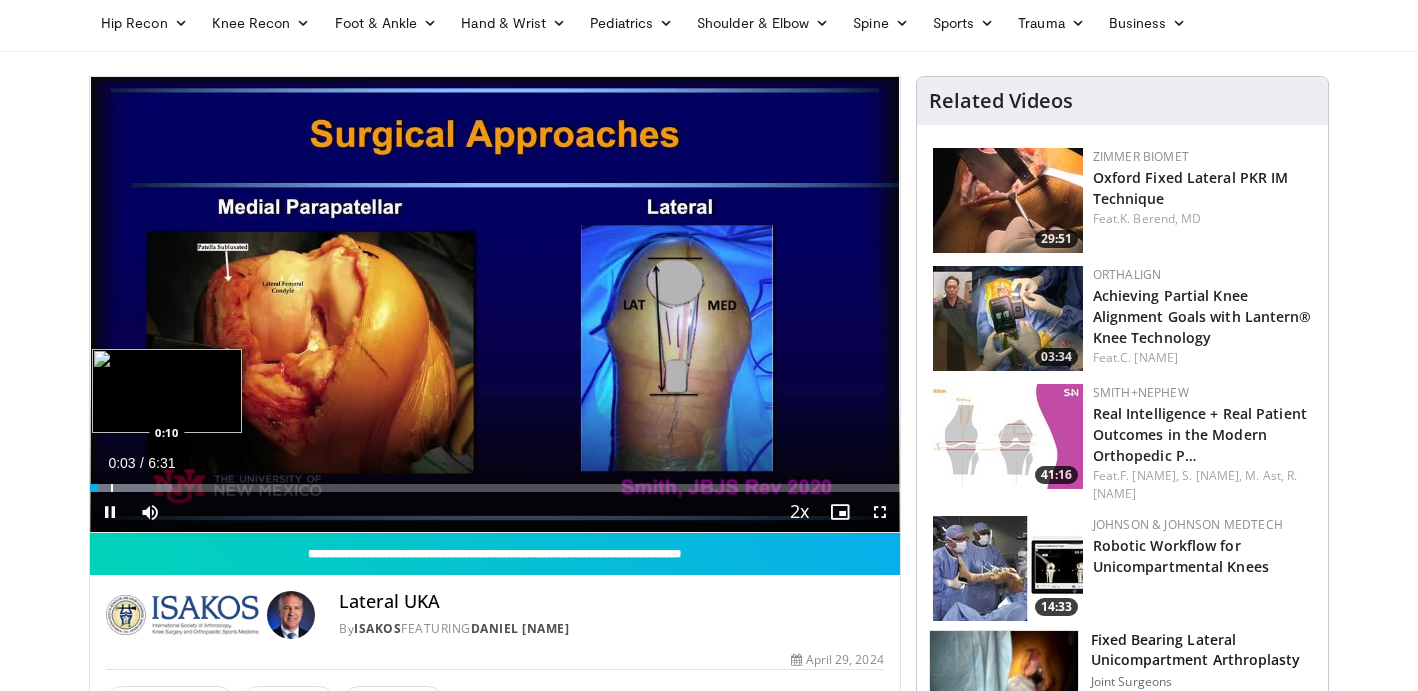 click on "Loaded :  10.12% 0:03 0:10" at bounding box center [495, 488] 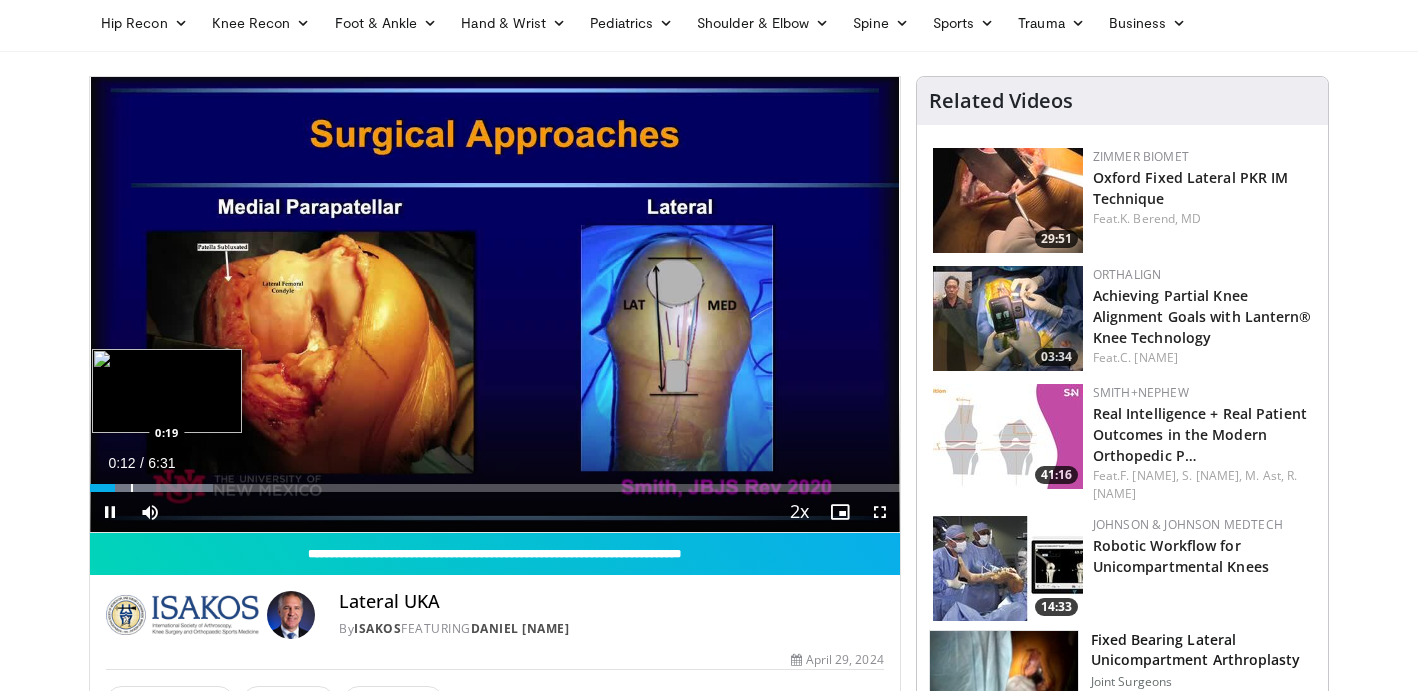 click on "Loaded :  15.19% 0:12 0:19" at bounding box center (495, 488) 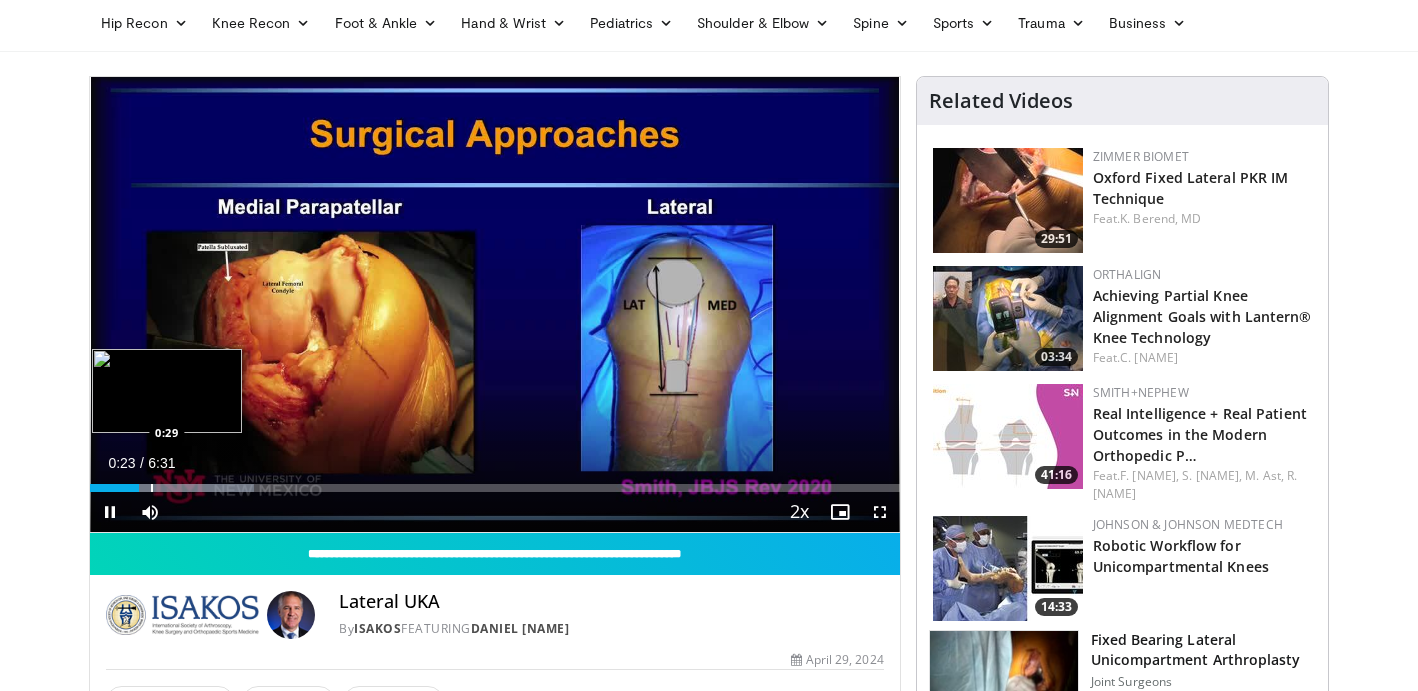 click on "Loaded :  20.26% 0:23 0:29" at bounding box center [495, 488] 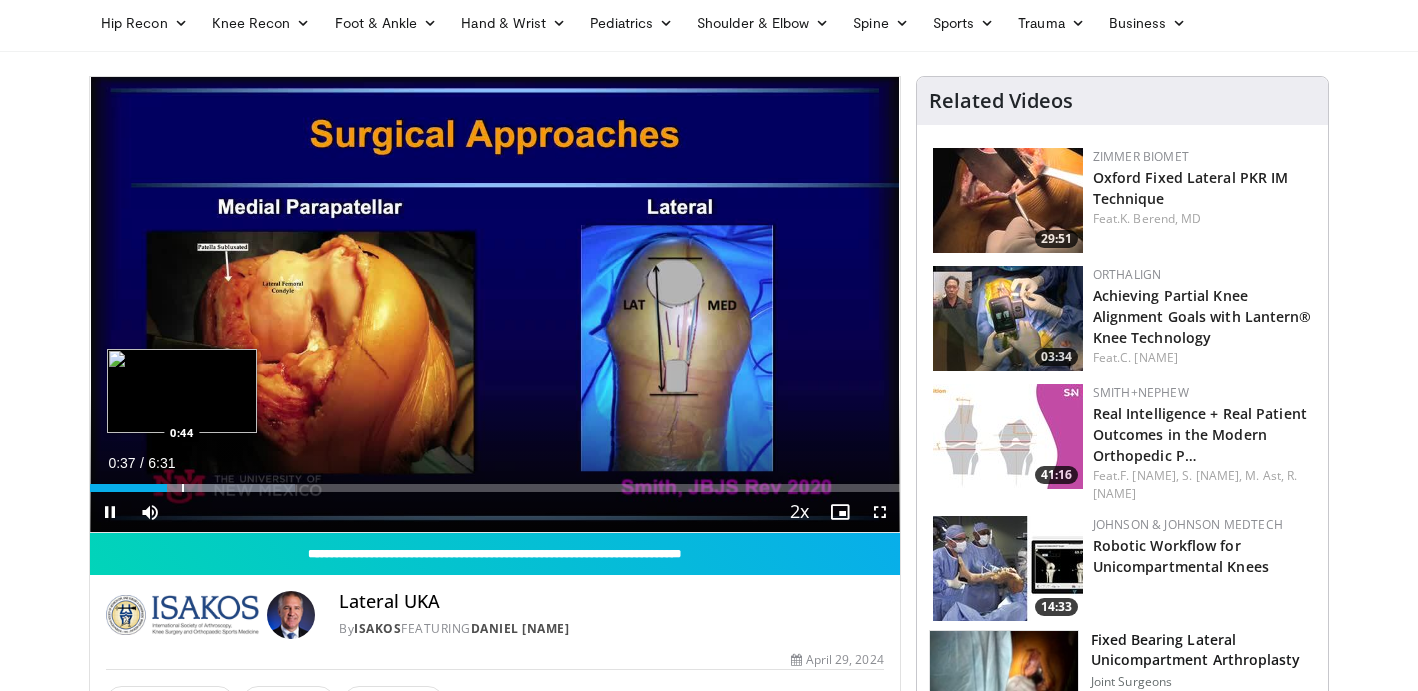 click at bounding box center (198, 488) 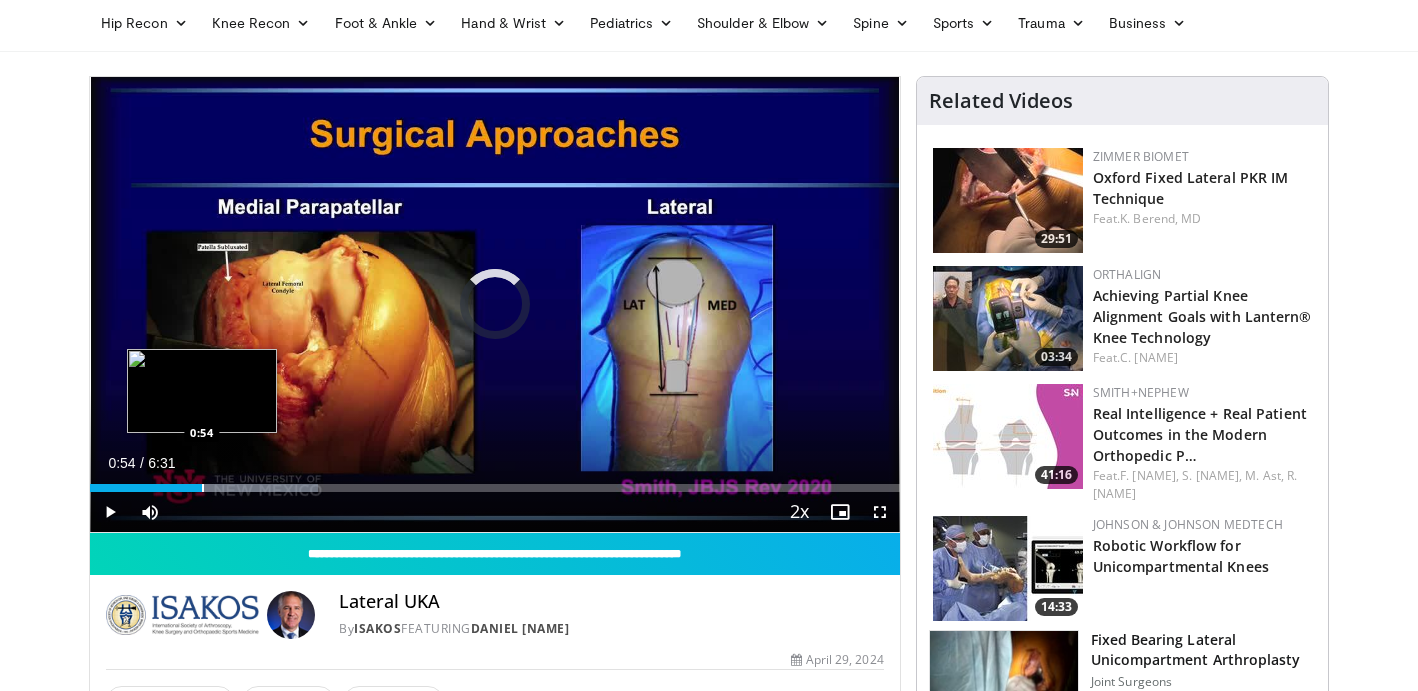 click at bounding box center [203, 488] 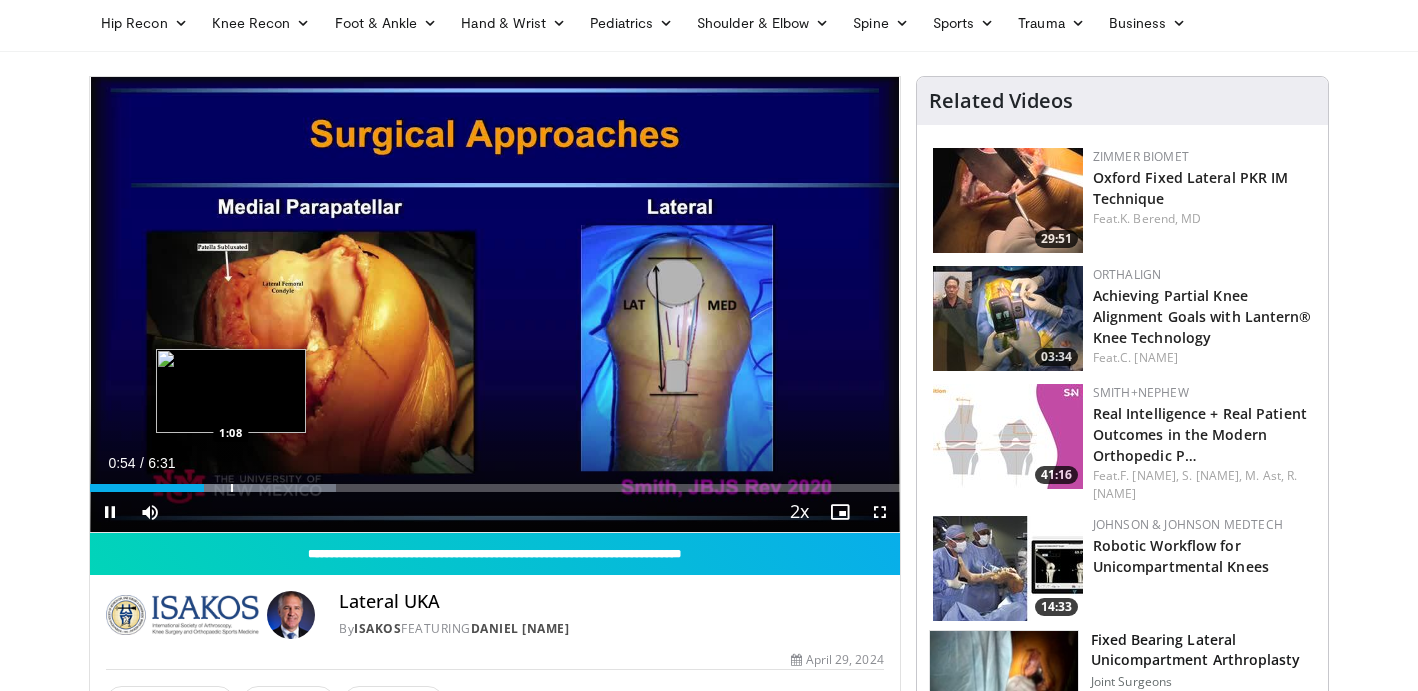 click on "Loaded :  30.39% 0:55 1:08" at bounding box center [495, 482] 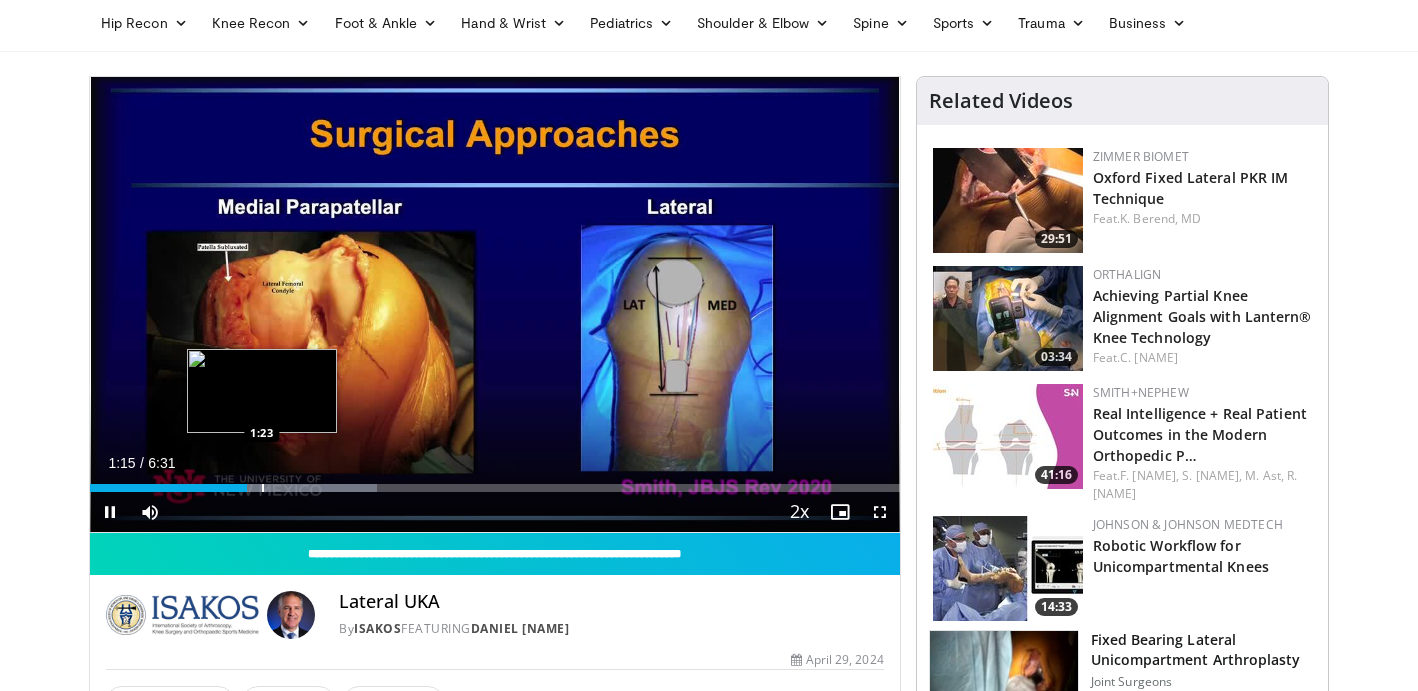 click on "Loaded :  35.46% 1:16 1:23" at bounding box center (495, 488) 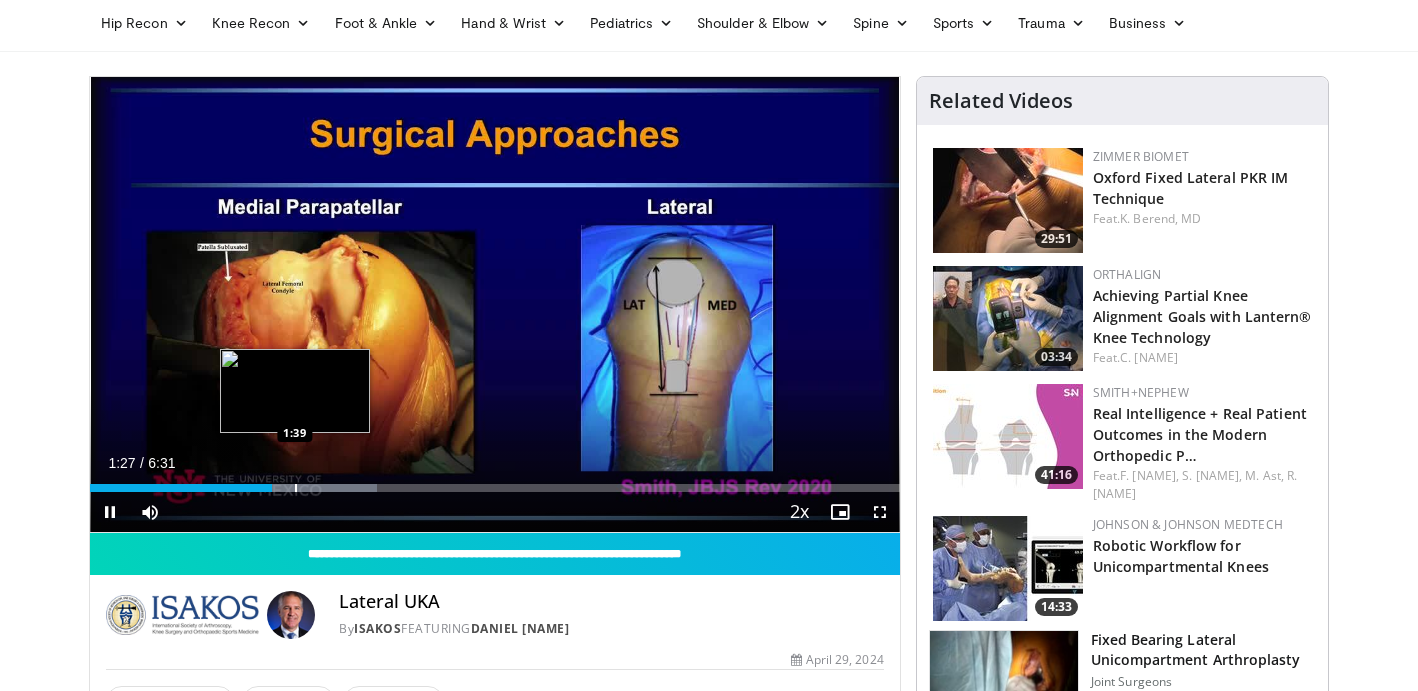 click at bounding box center [277, 488] 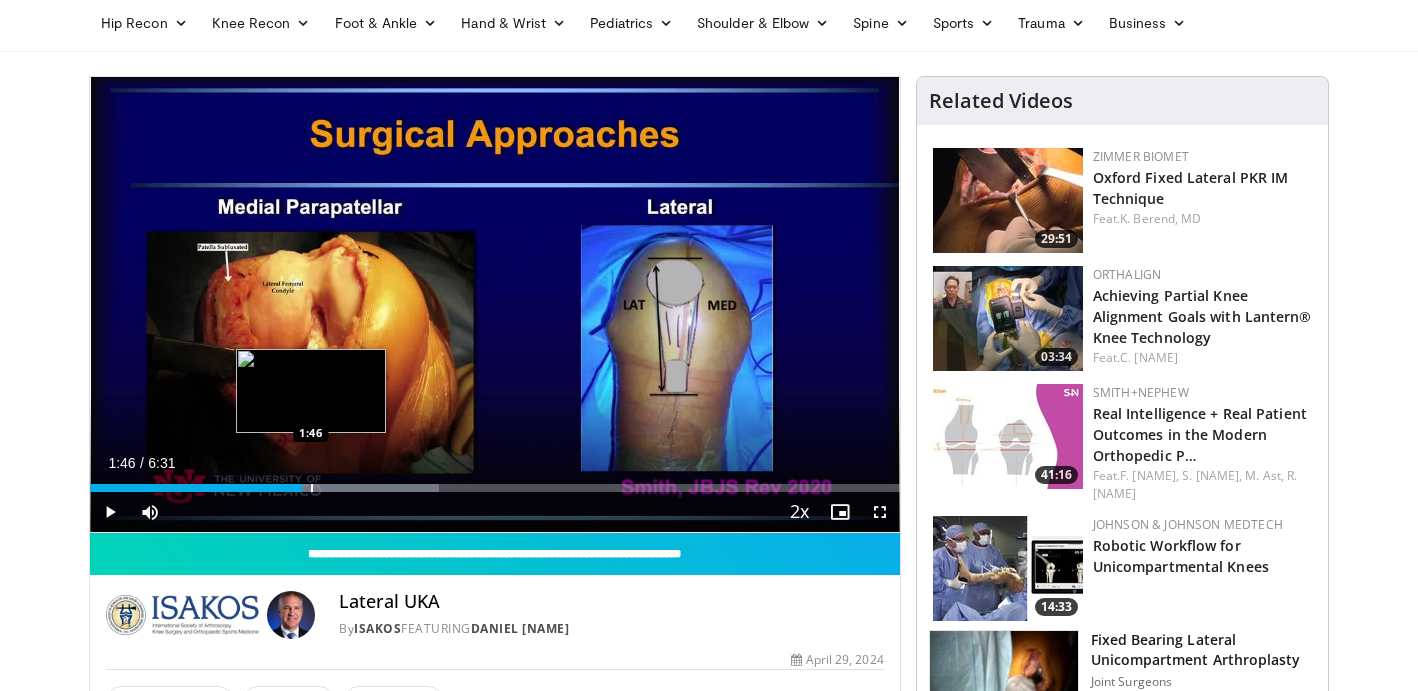 click at bounding box center (312, 488) 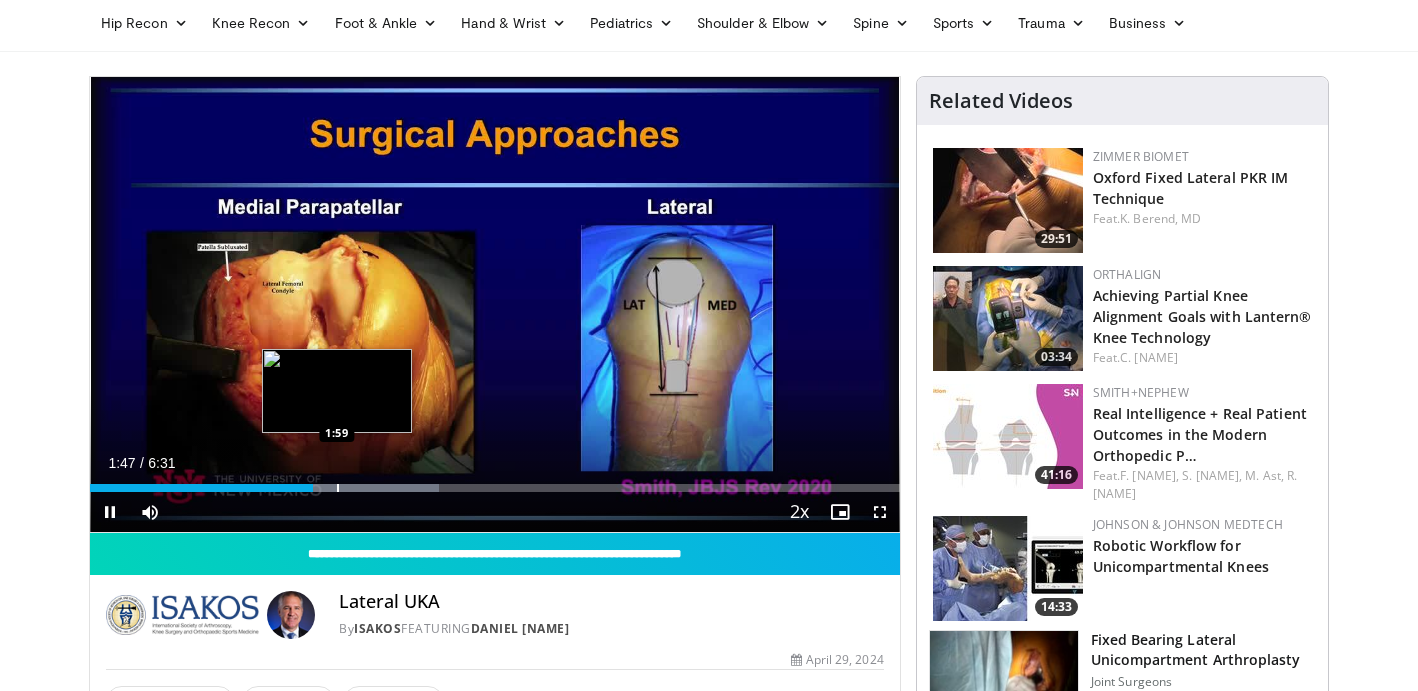 click at bounding box center (338, 488) 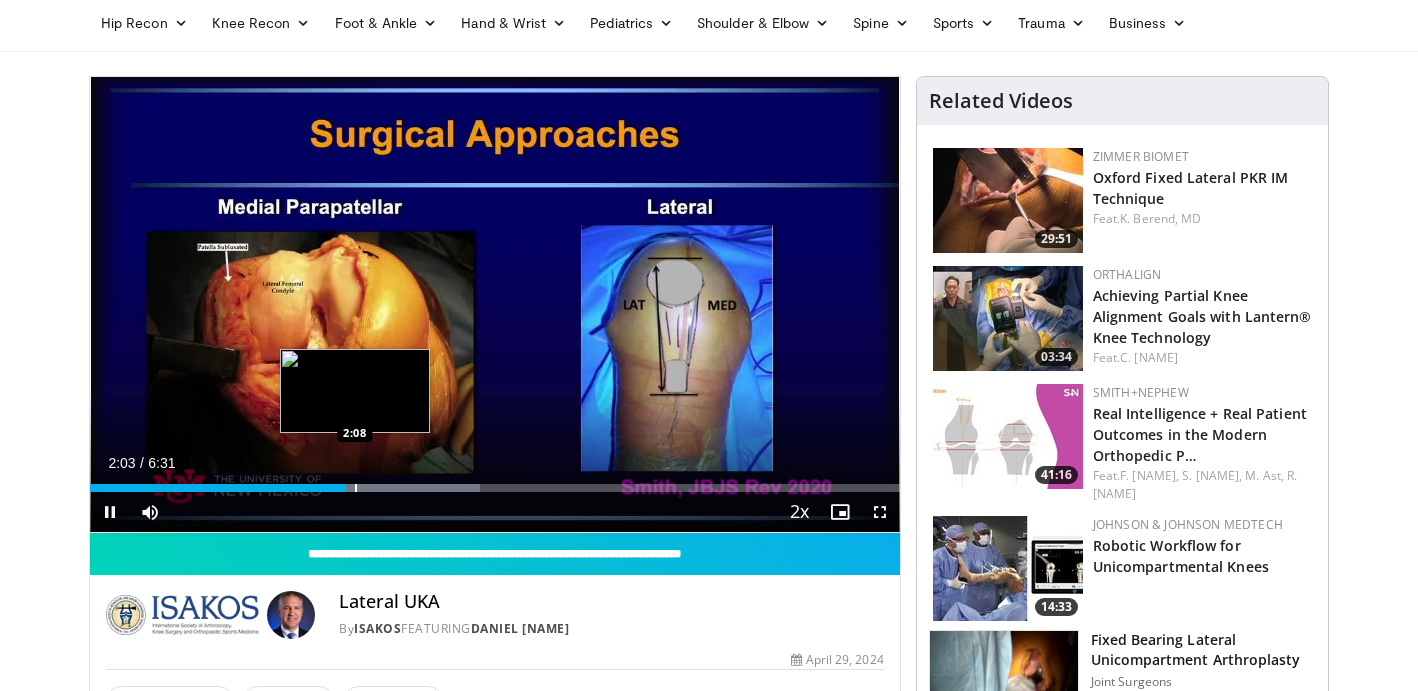click at bounding box center [379, 488] 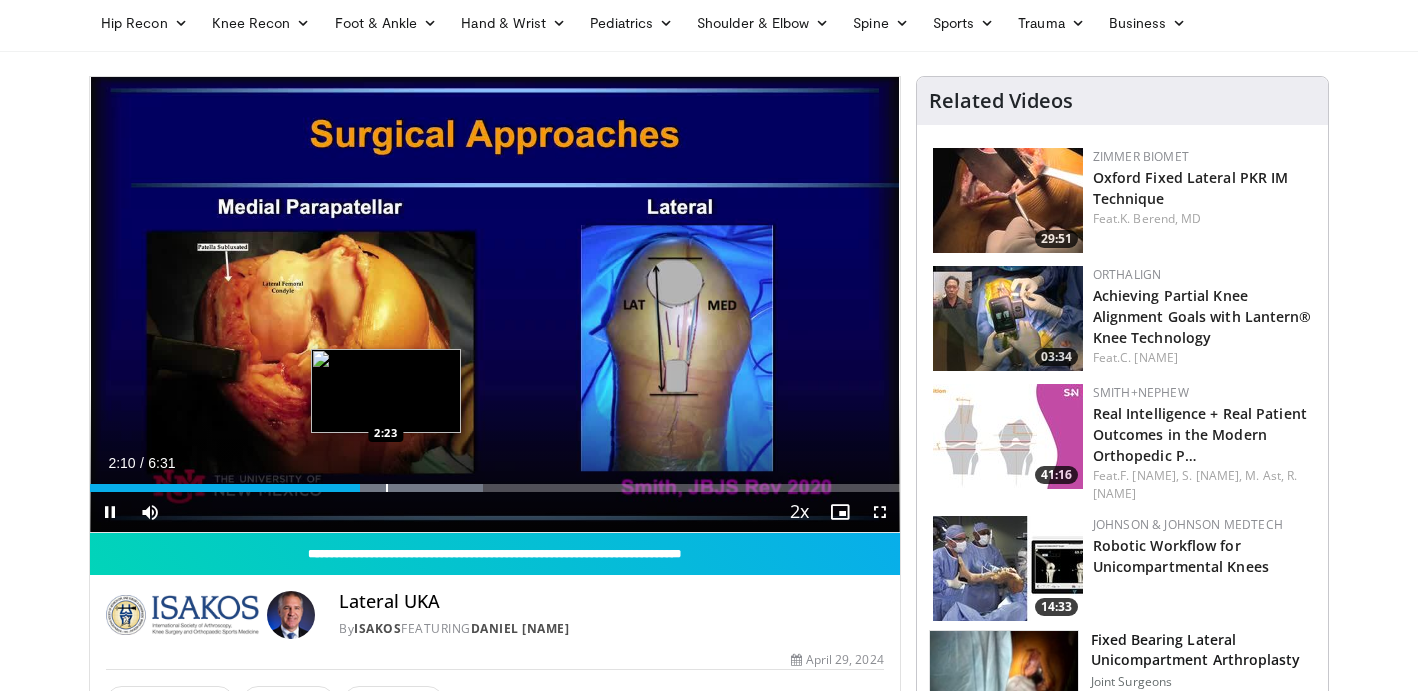click on "Loaded :  48.59% 2:10 2:23" at bounding box center (495, 482) 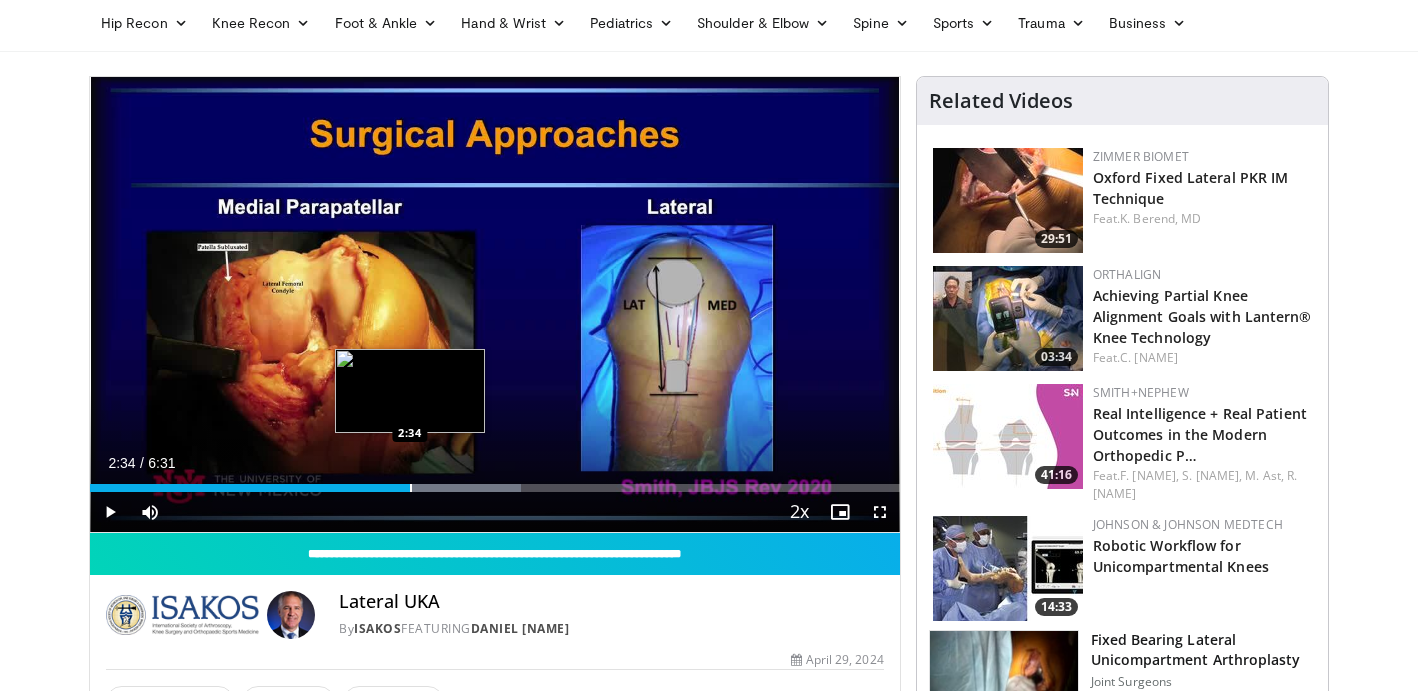 click on "Loaded :  53.20% 2:34 2:34" at bounding box center [495, 482] 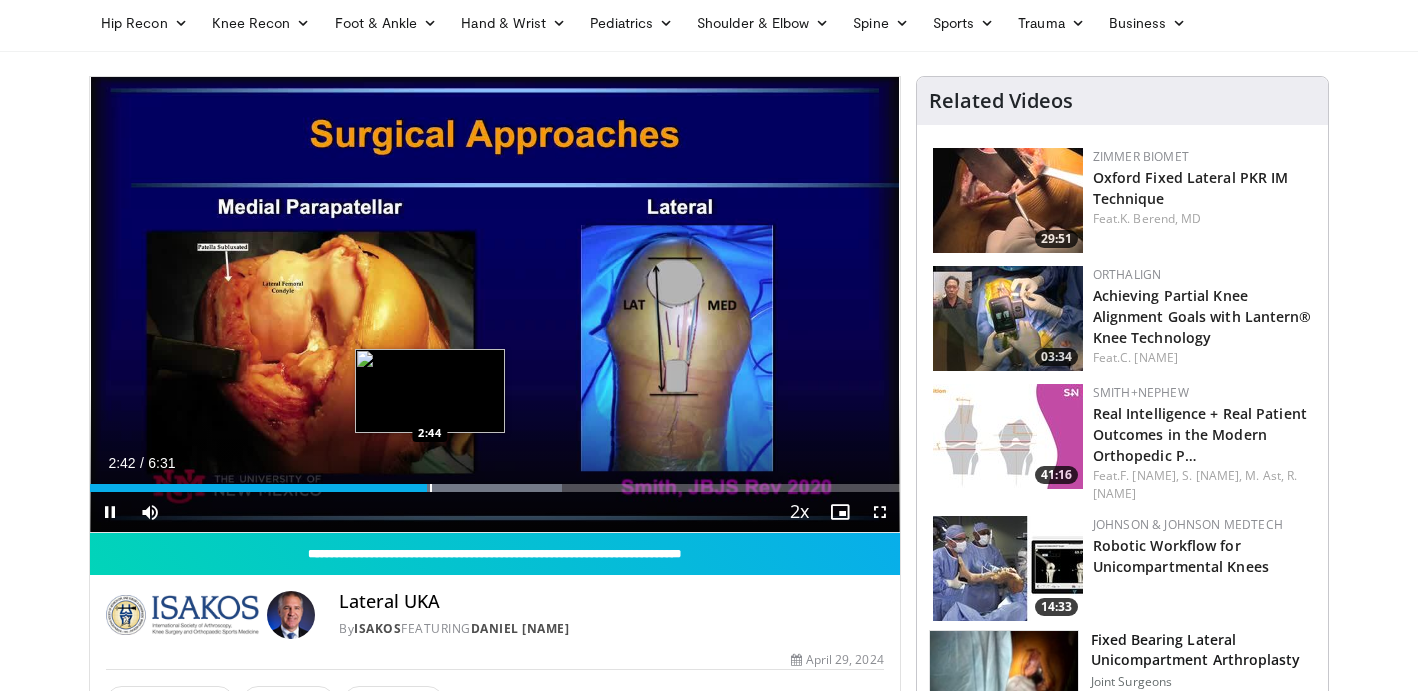 click at bounding box center [431, 488] 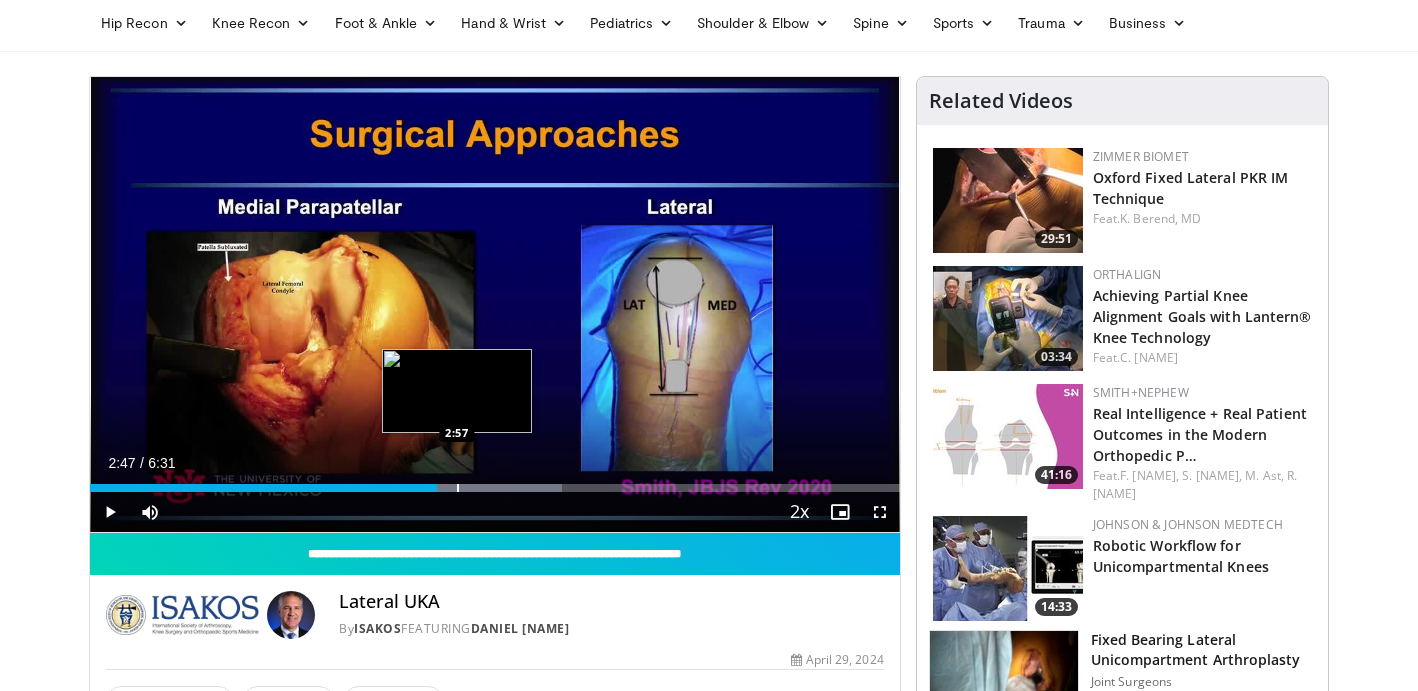 click at bounding box center (458, 488) 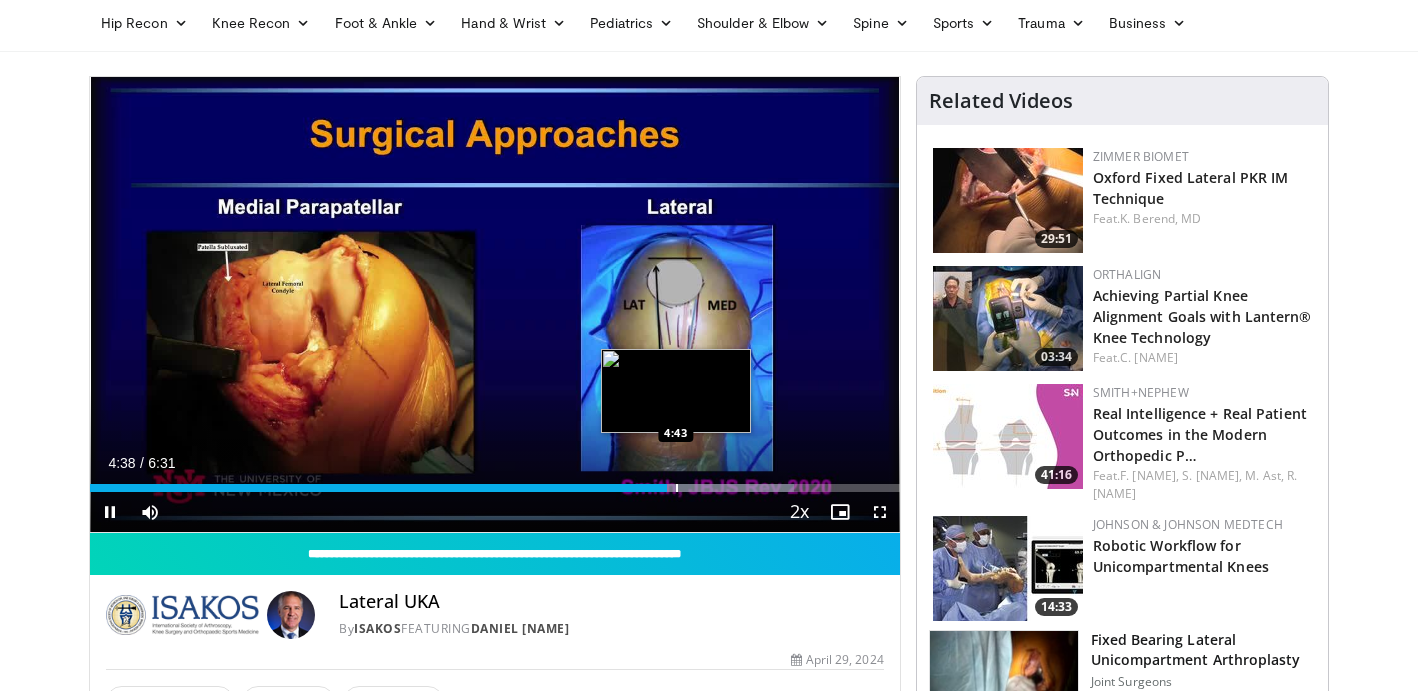 click at bounding box center (698, 488) 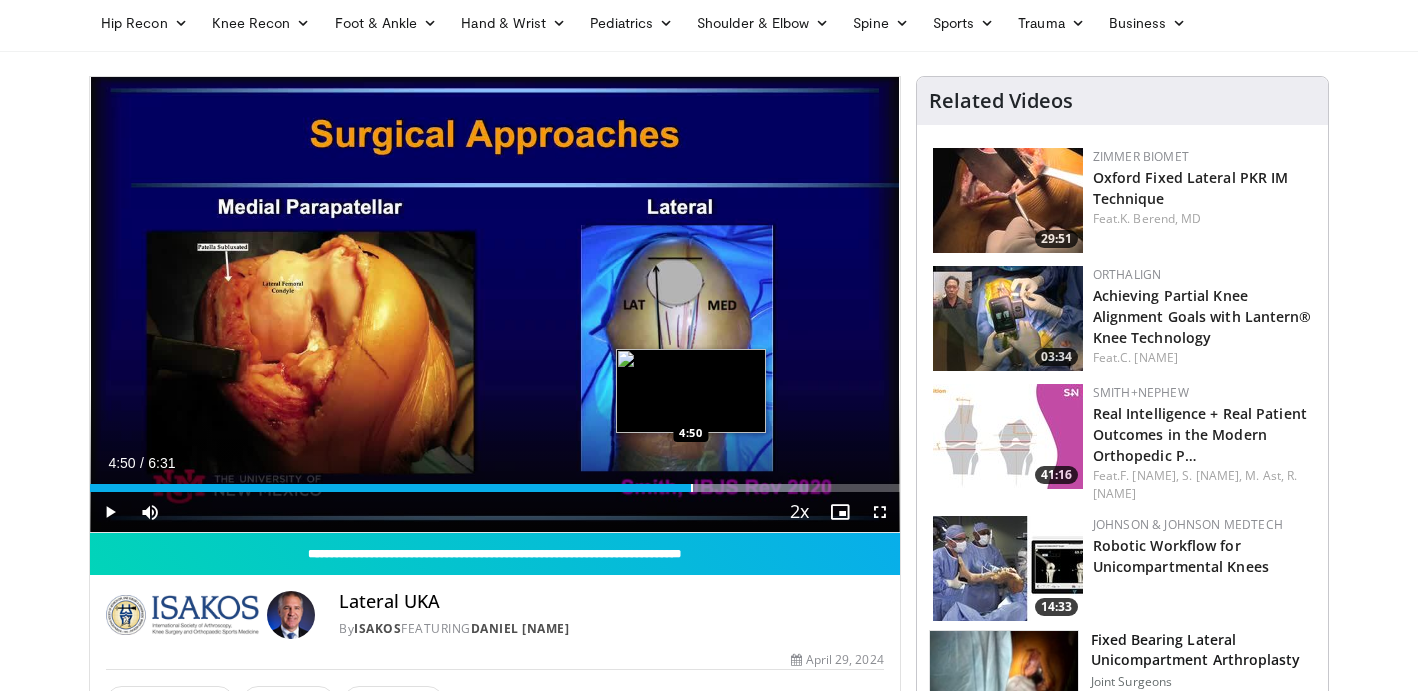 click at bounding box center (692, 488) 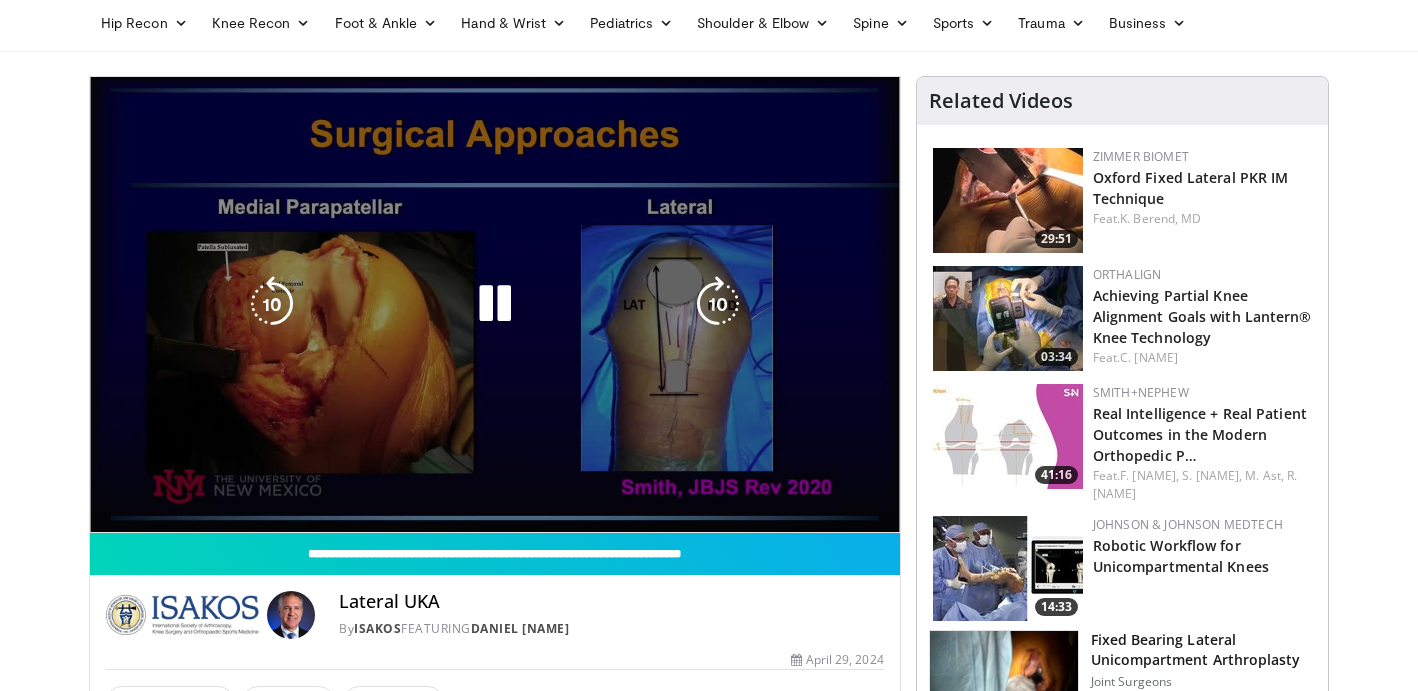 click on "10 seconds
Tap to unmute" at bounding box center [495, 304] 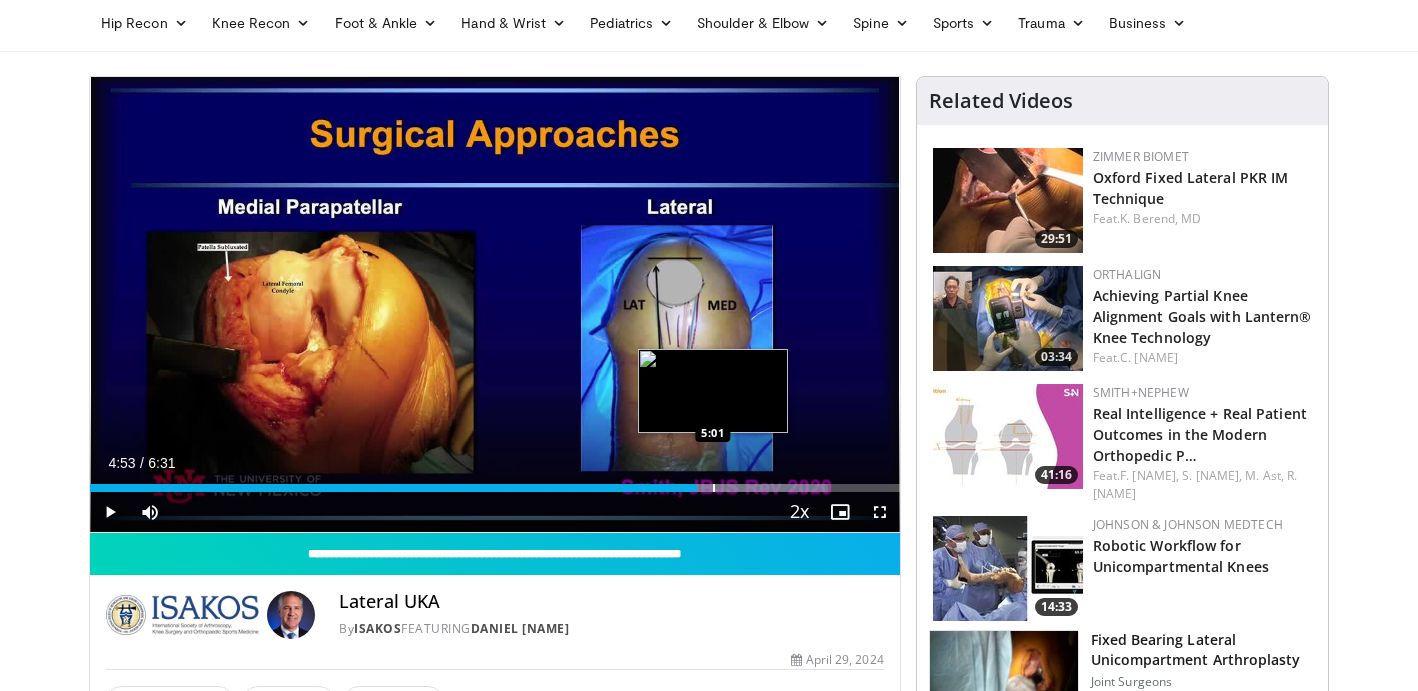 click at bounding box center [714, 488] 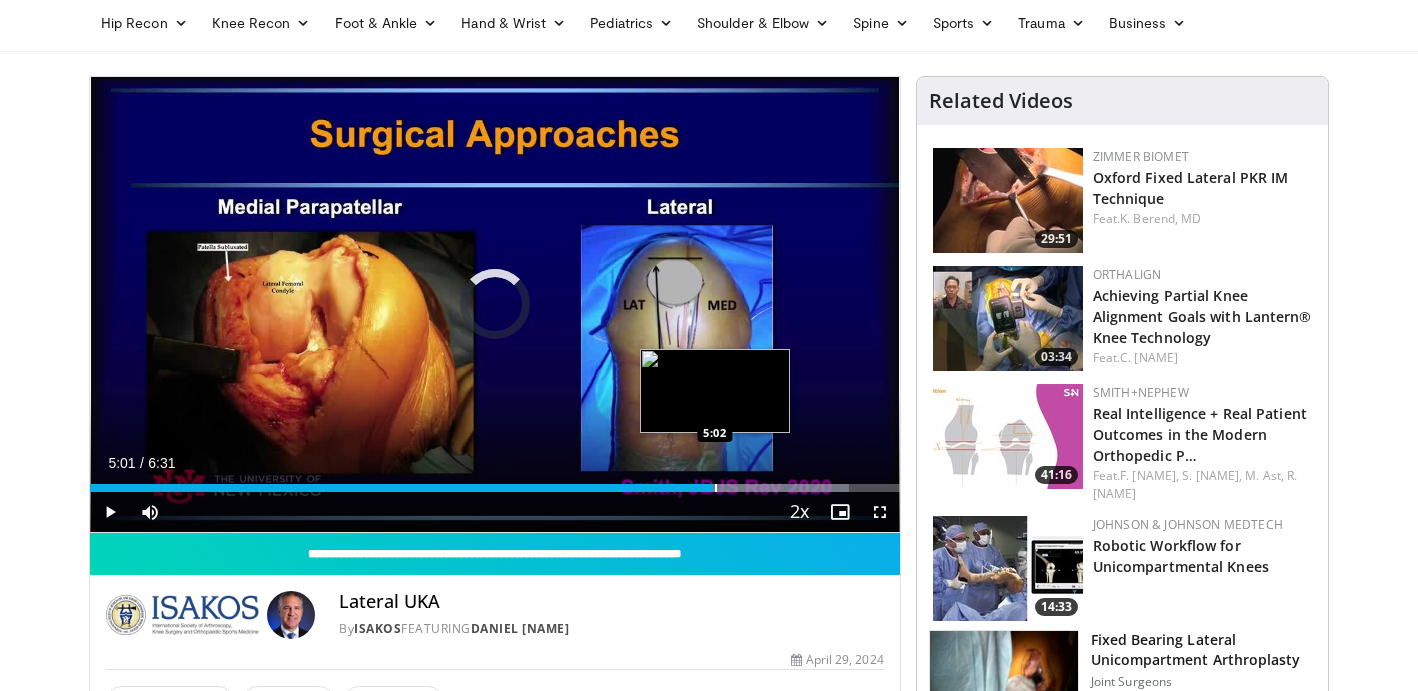 click at bounding box center (716, 488) 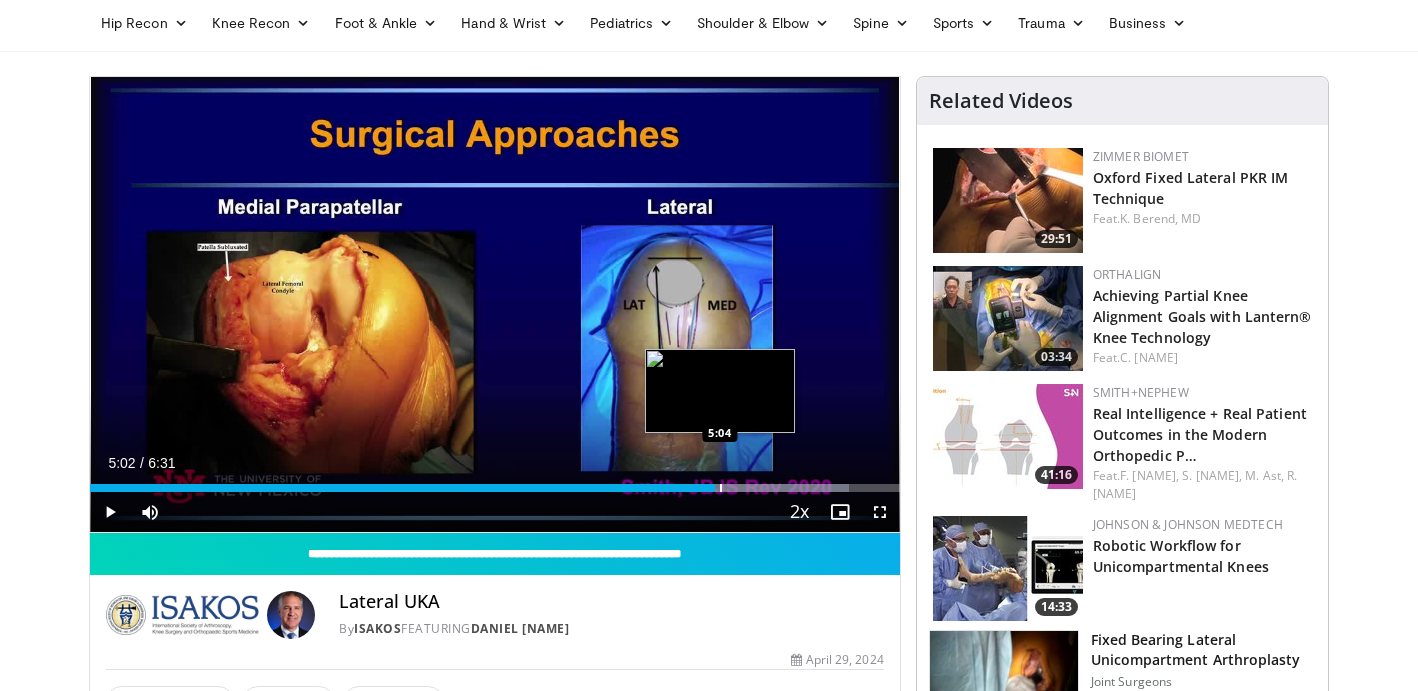 click at bounding box center [721, 488] 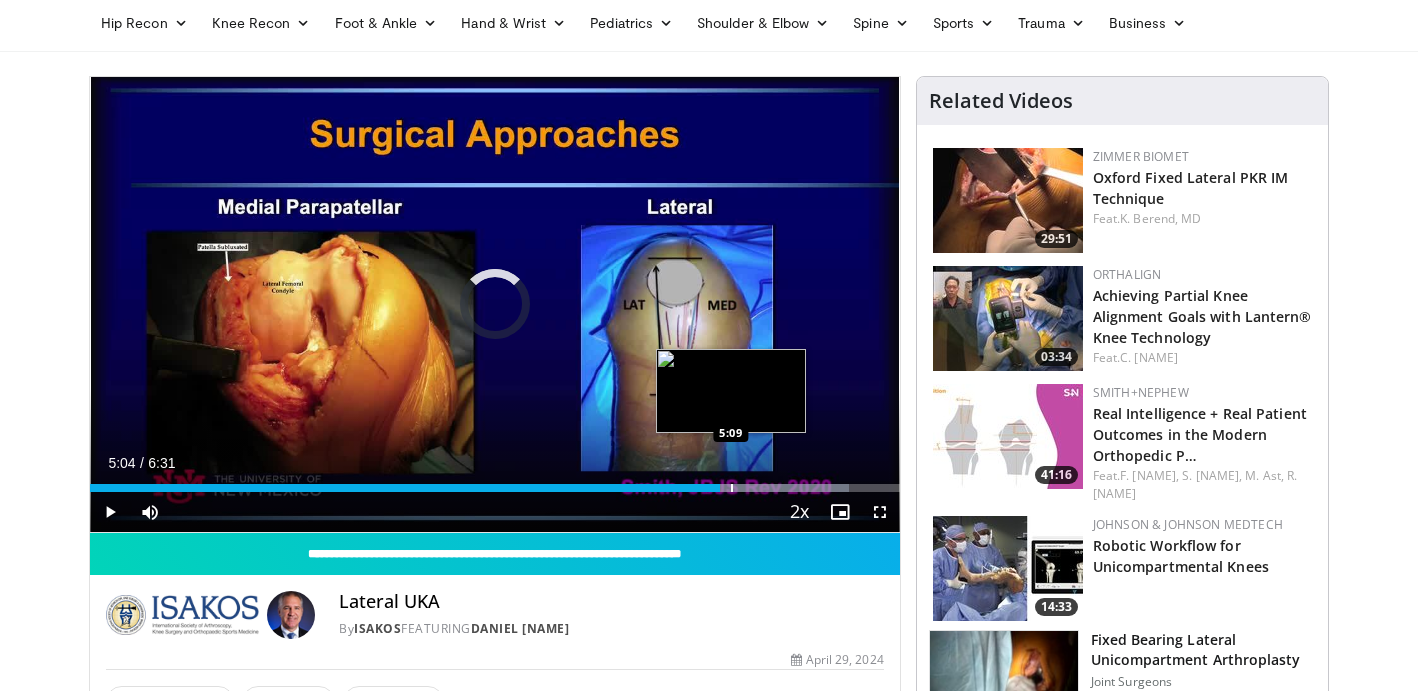 click at bounding box center (732, 488) 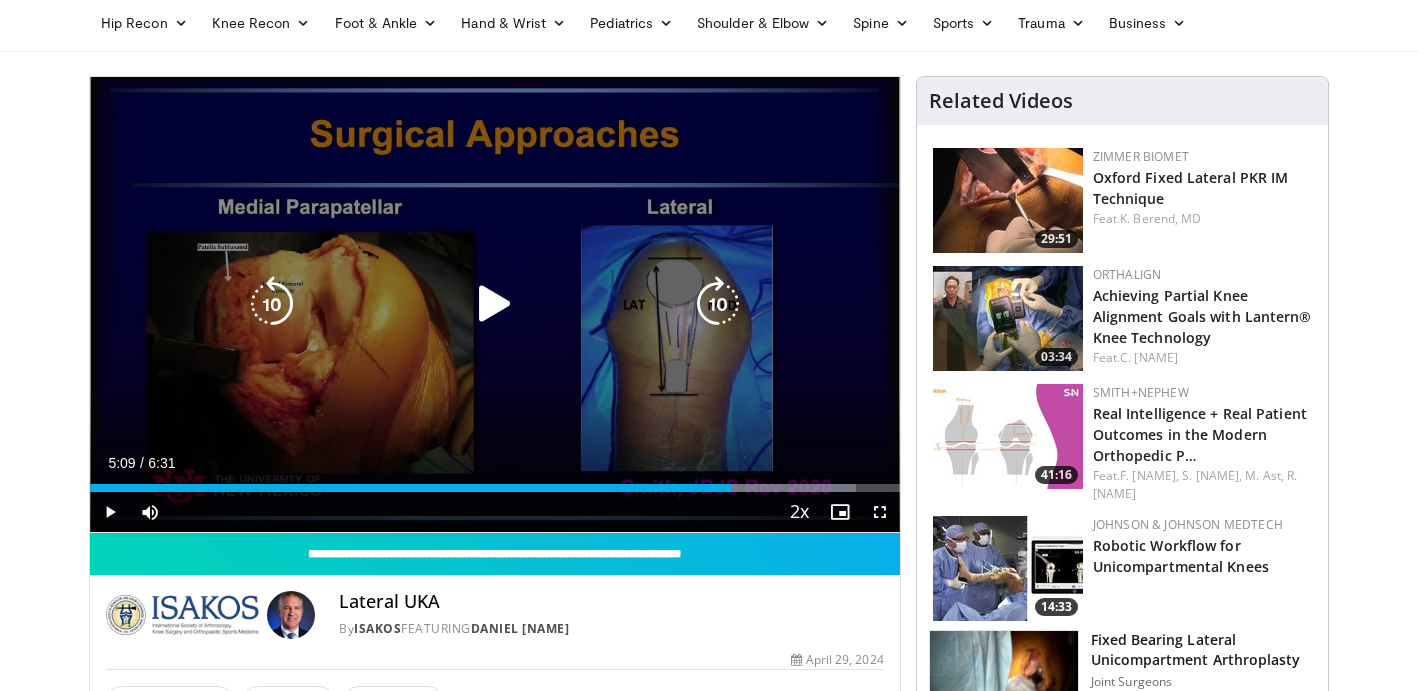click on "10 seconds
Tap to unmute" at bounding box center (495, 304) 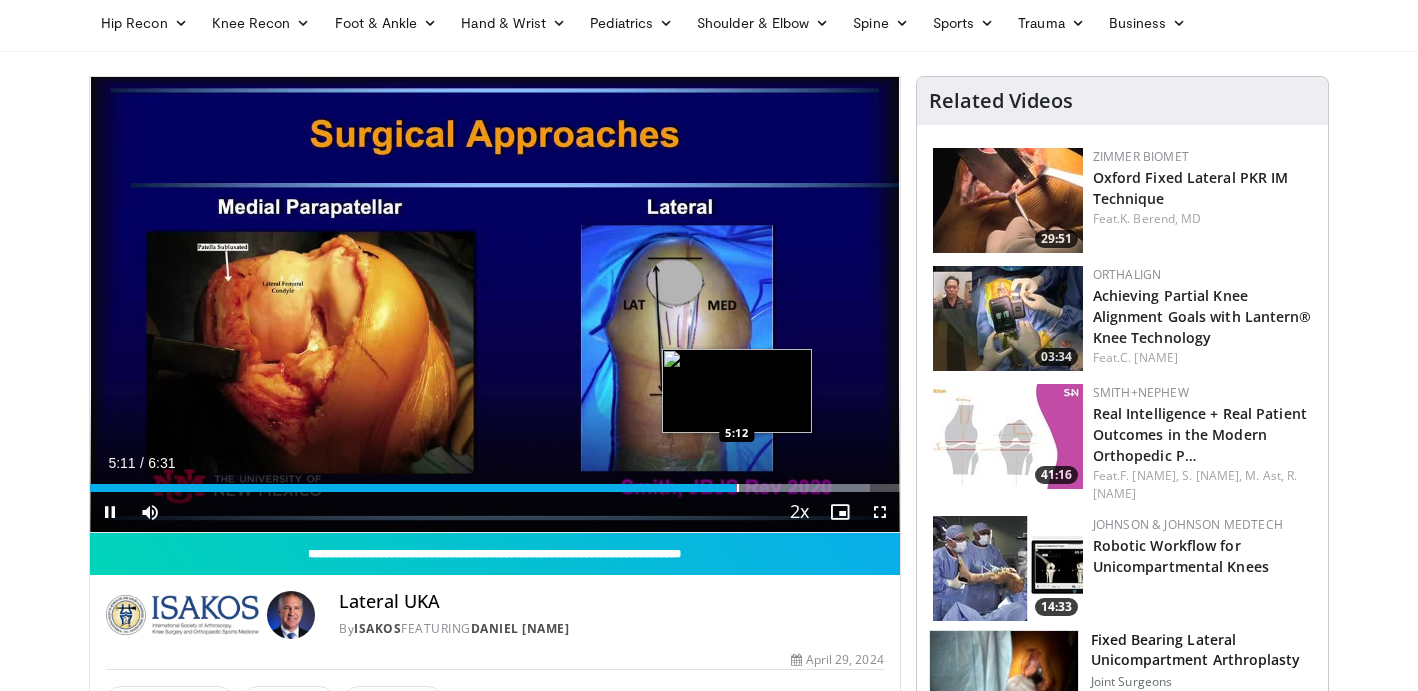 click at bounding box center (738, 488) 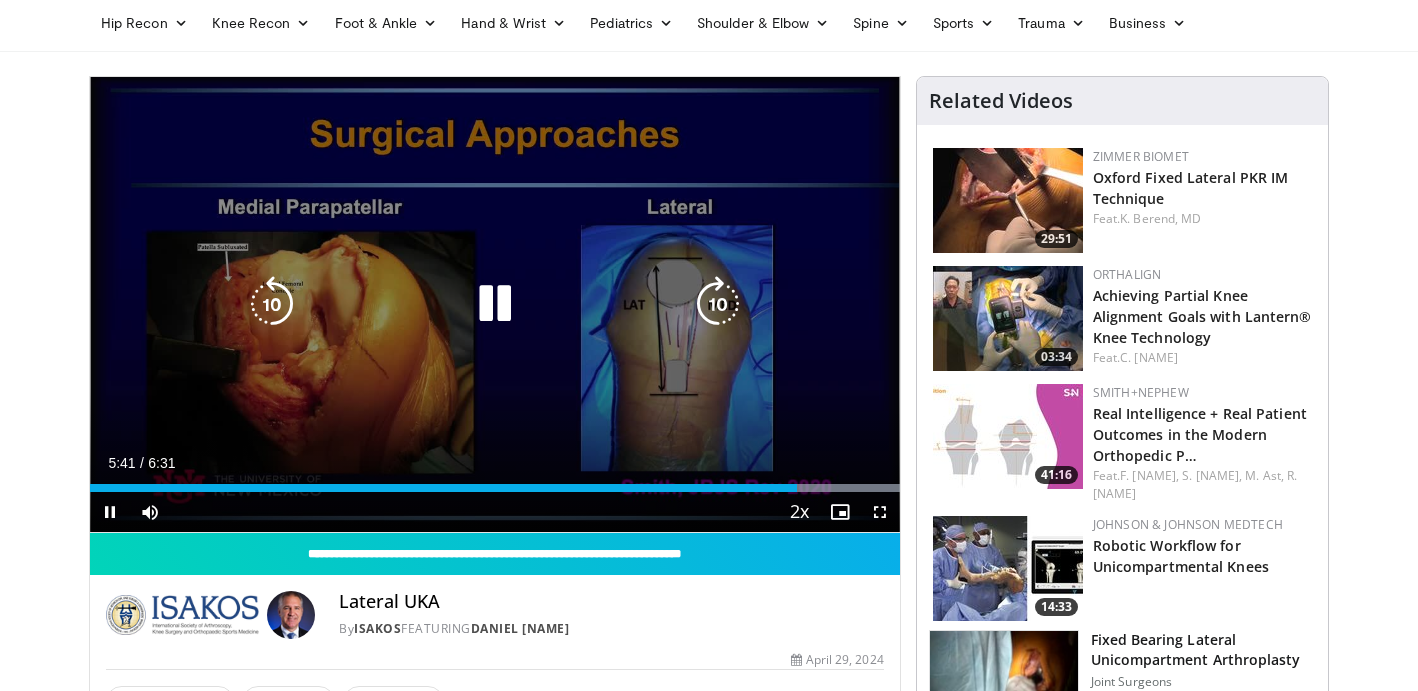 click on "10 seconds
Tap to unmute" at bounding box center (495, 304) 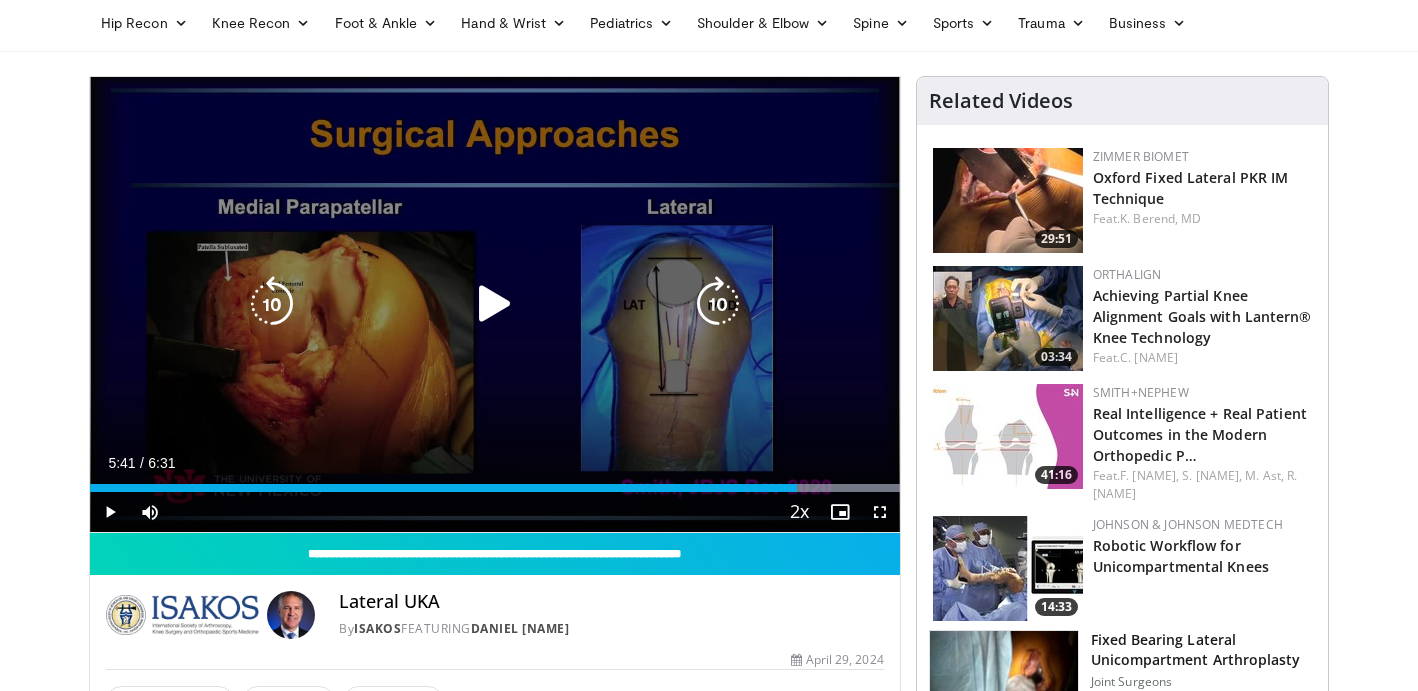 click at bounding box center [495, 304] 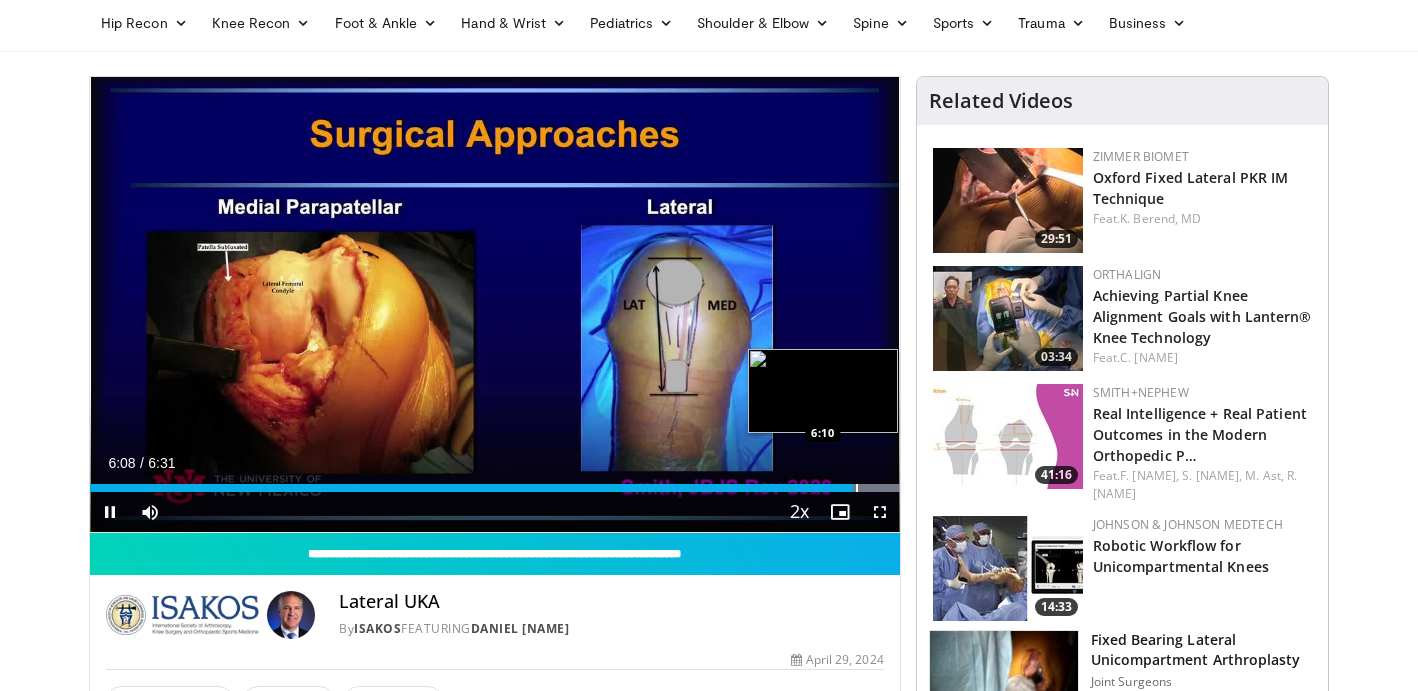 click at bounding box center (857, 488) 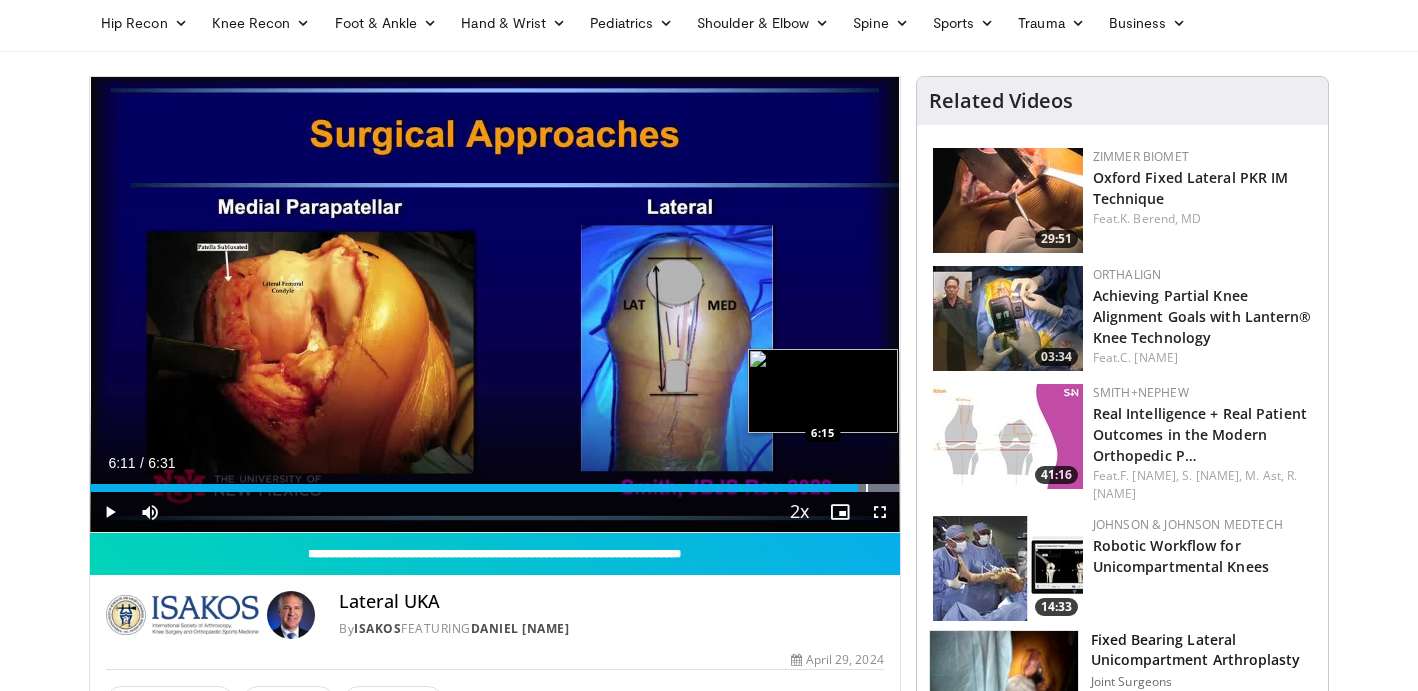 click at bounding box center [867, 488] 